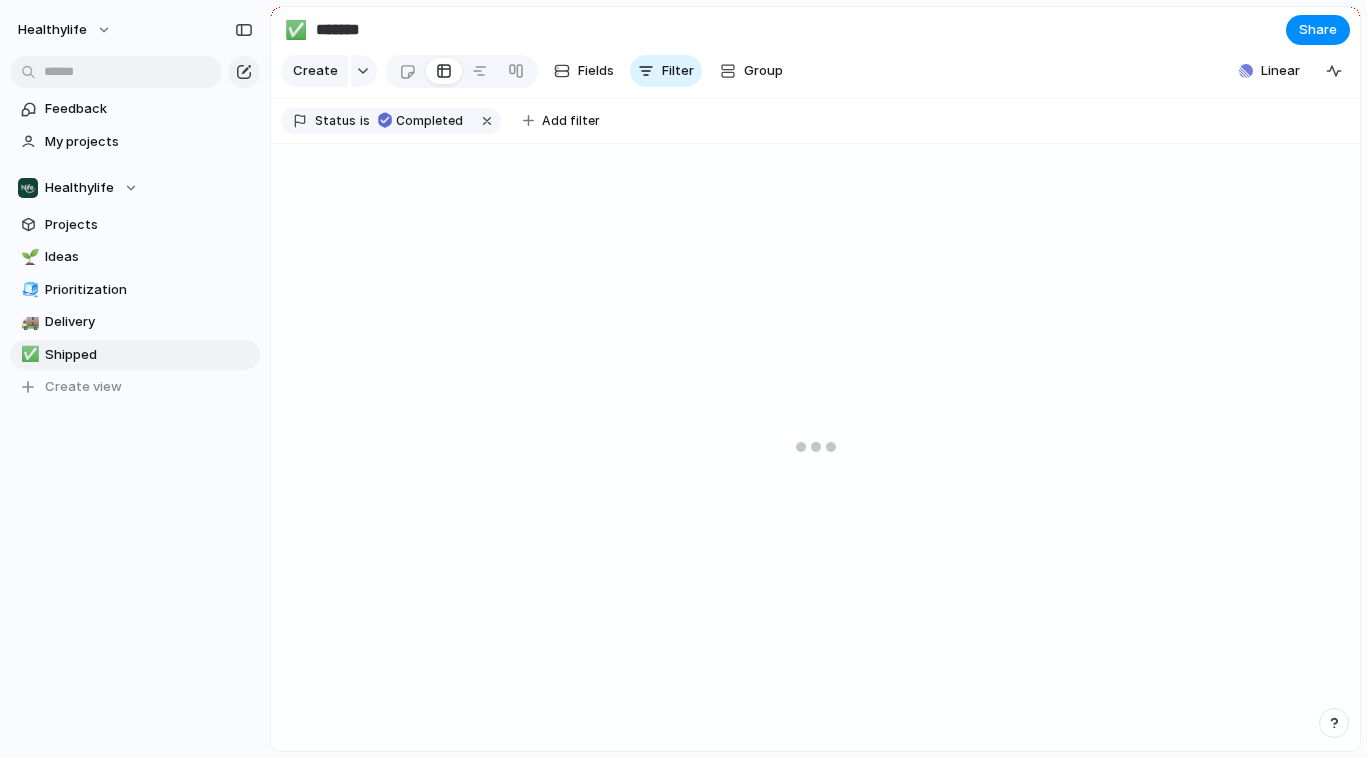 scroll, scrollTop: 0, scrollLeft: 0, axis: both 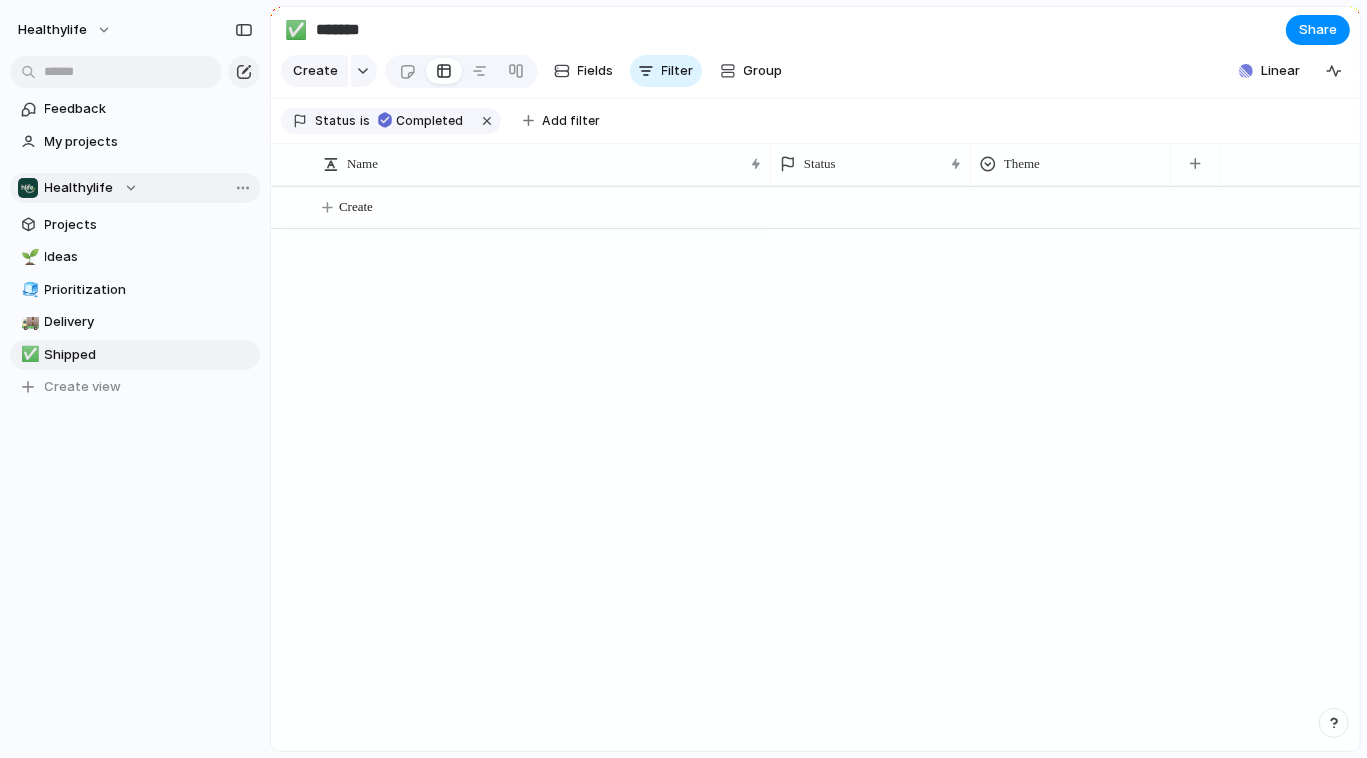 click on "Healthylife" at bounding box center [79, 188] 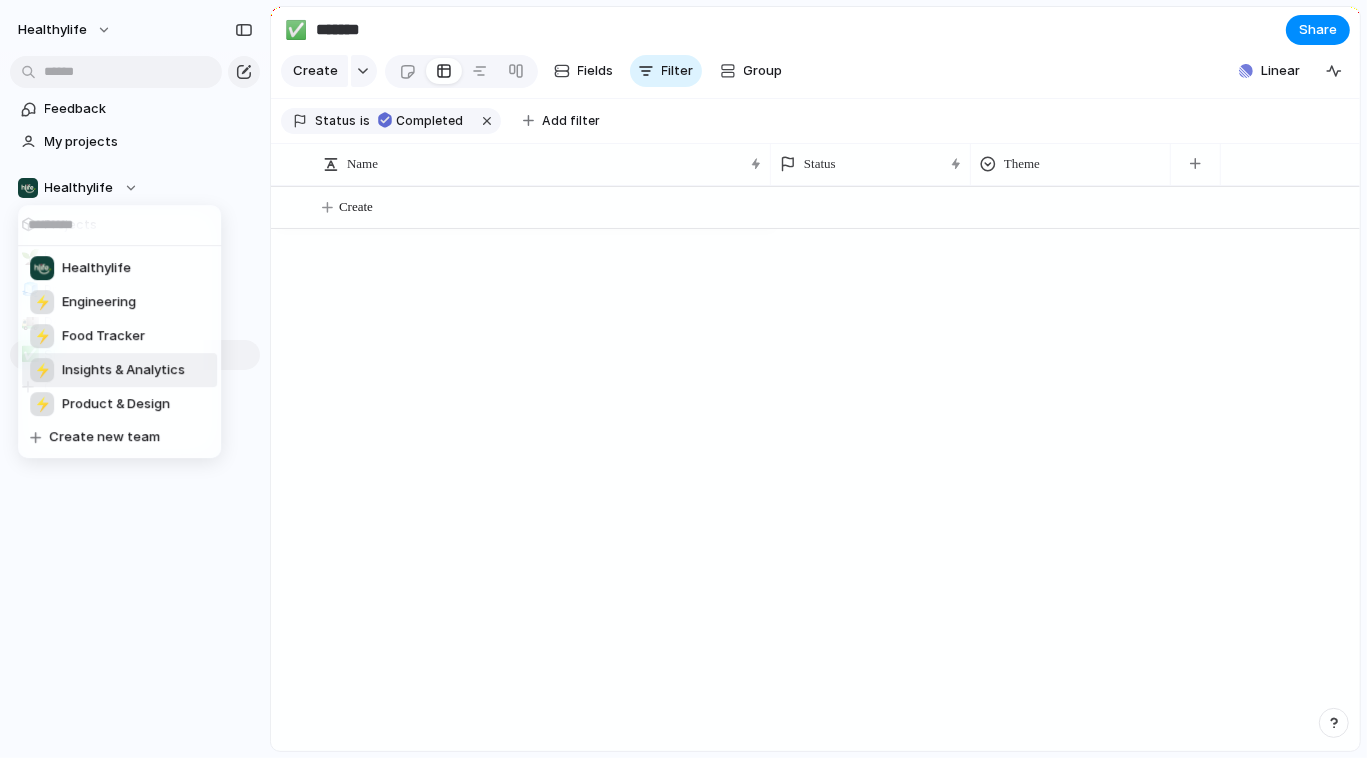 click on "Insights & Analytics" at bounding box center [123, 370] 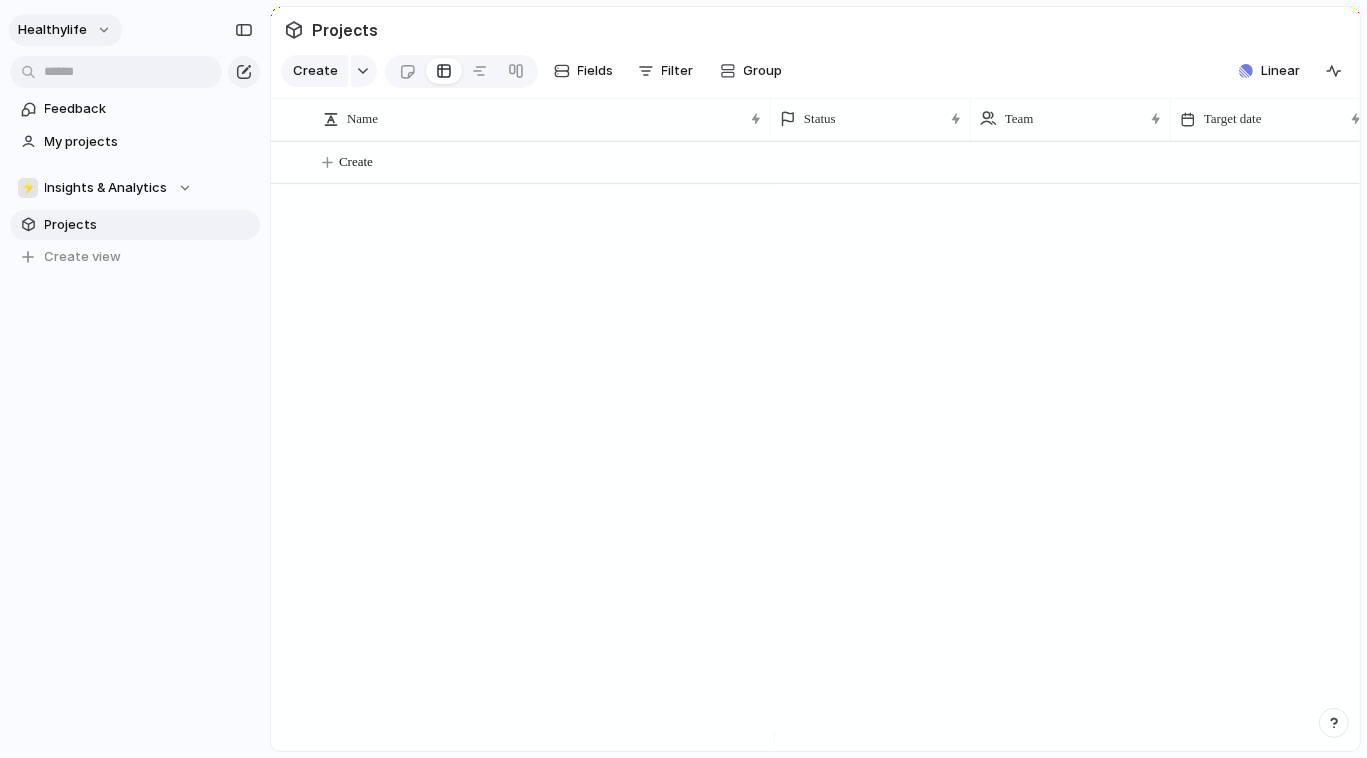 click on "healthylife" at bounding box center (52, 30) 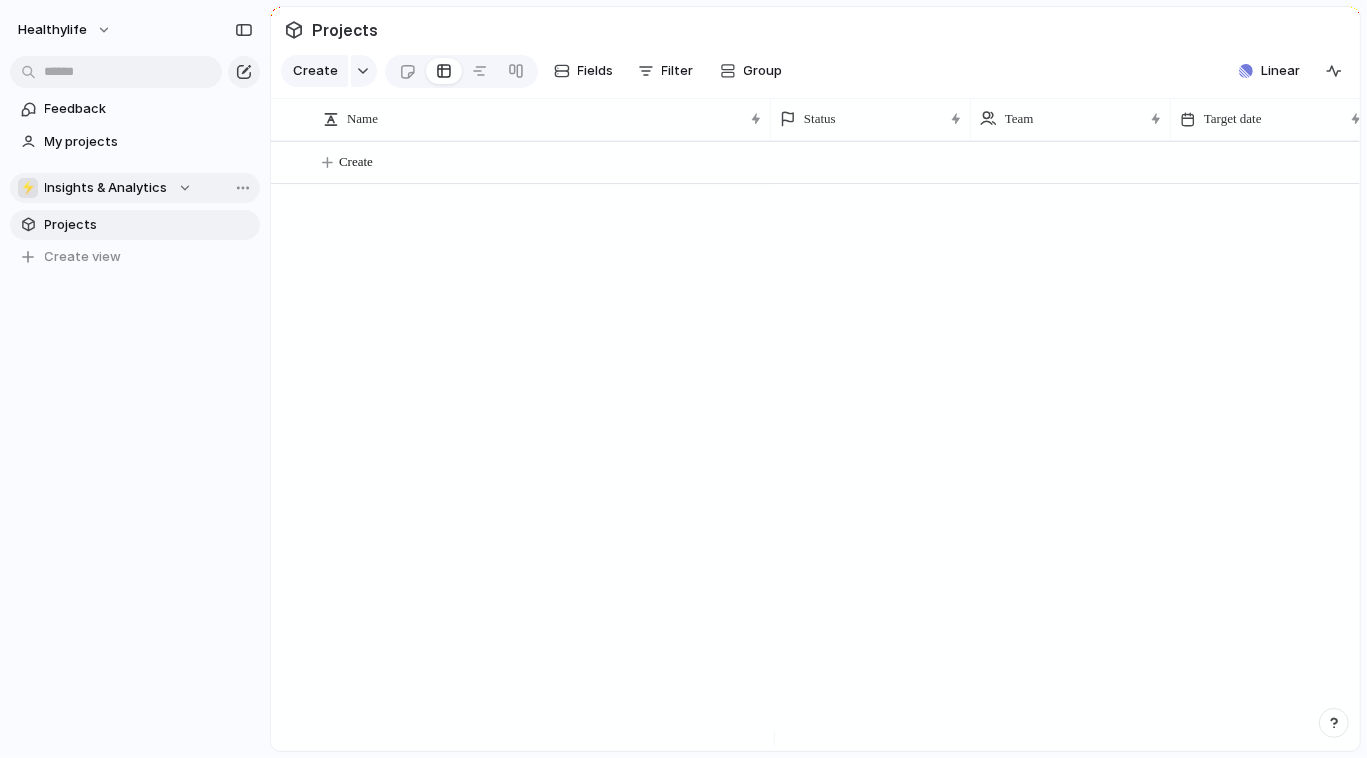 click on "⚡ Insights & Analytics" at bounding box center (105, 188) 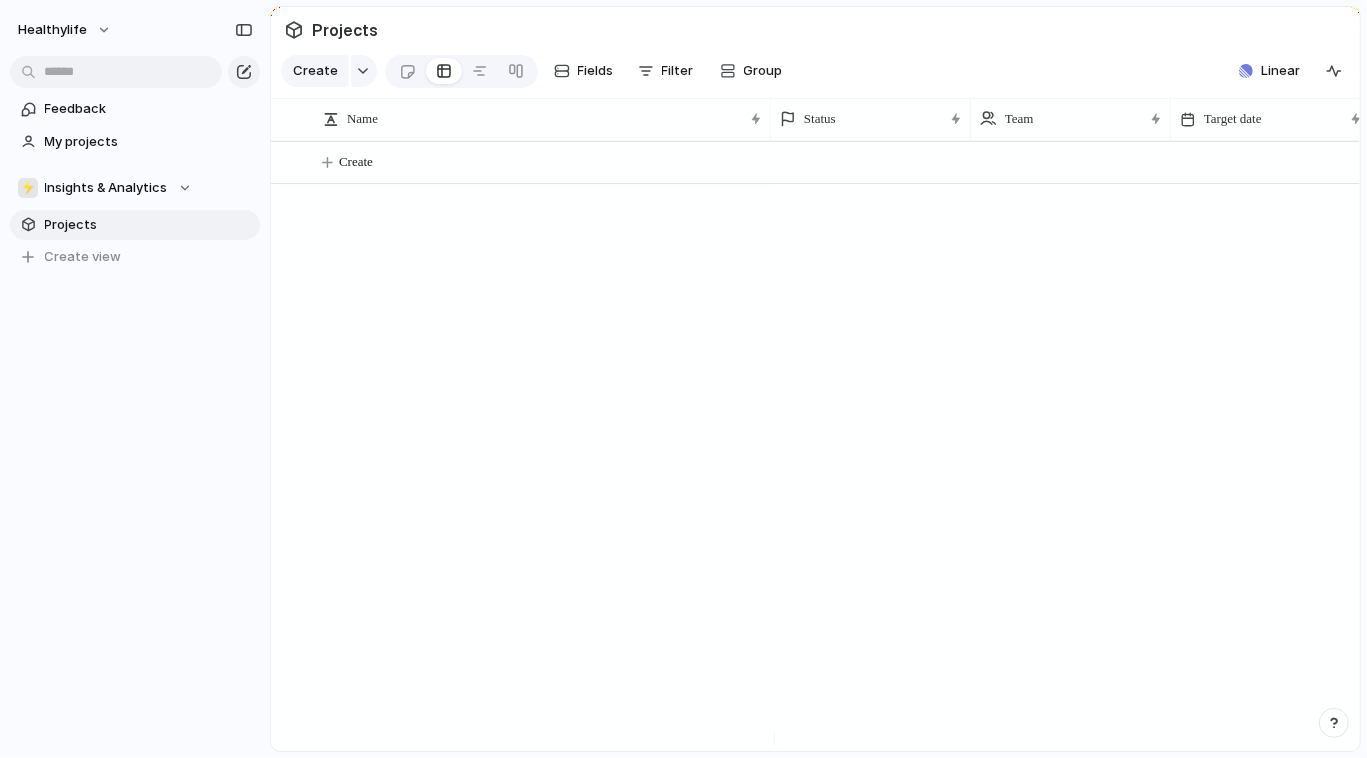 click on "Projects" at bounding box center (149, 225) 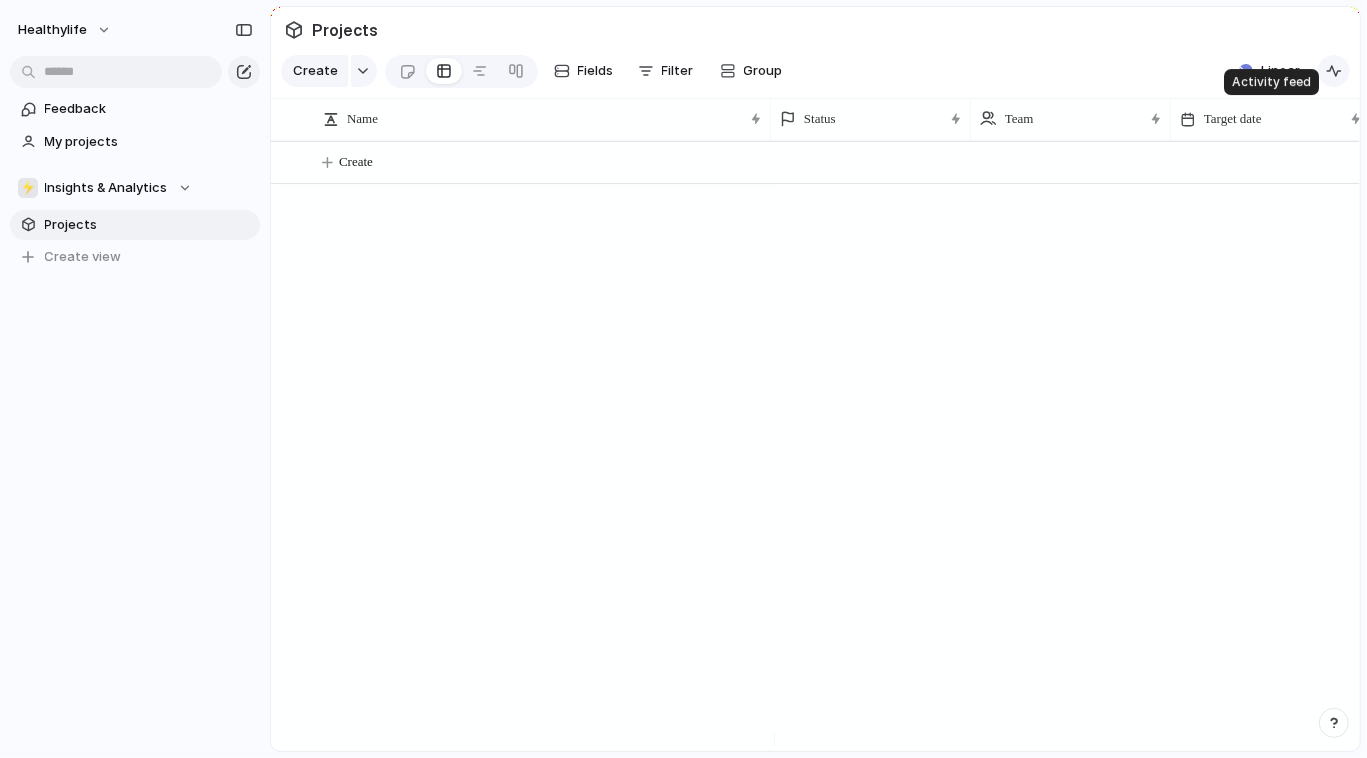 click at bounding box center (1334, 71) 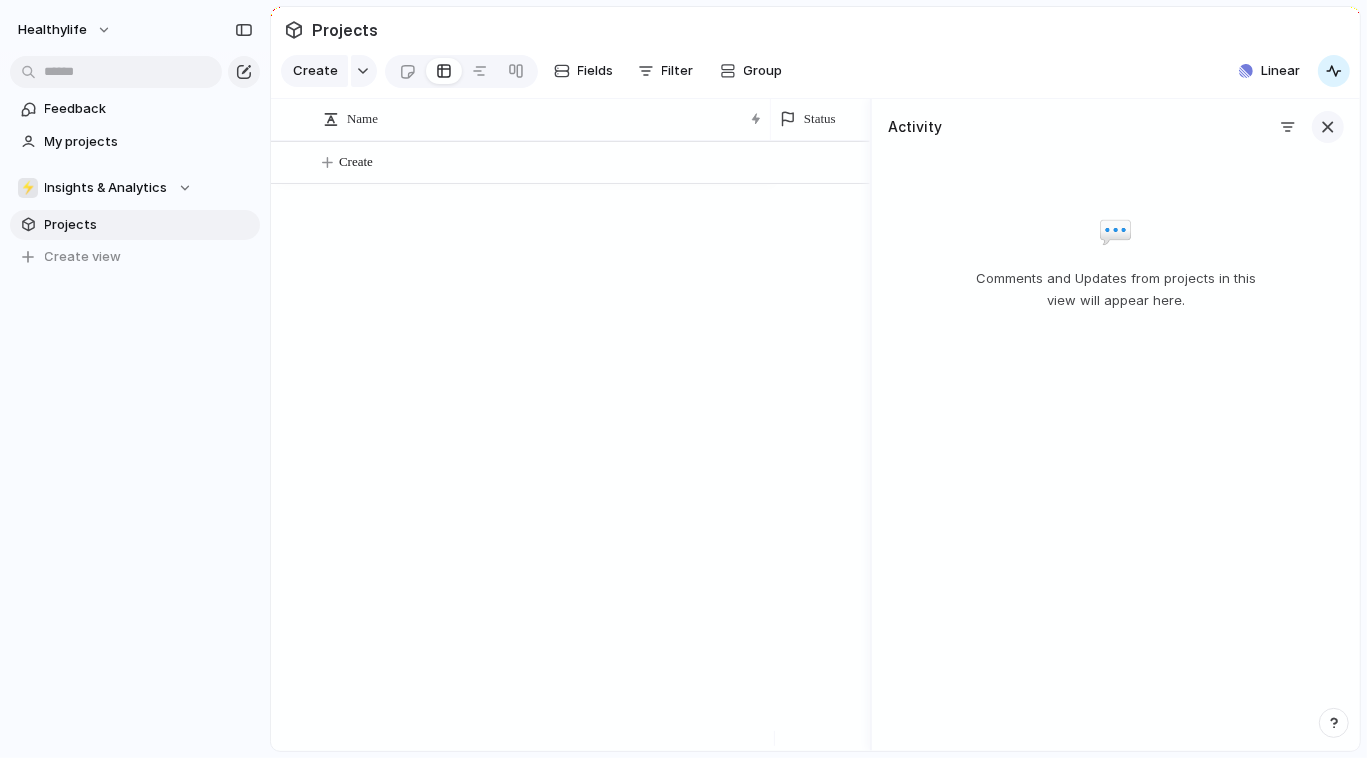 click at bounding box center (1328, 127) 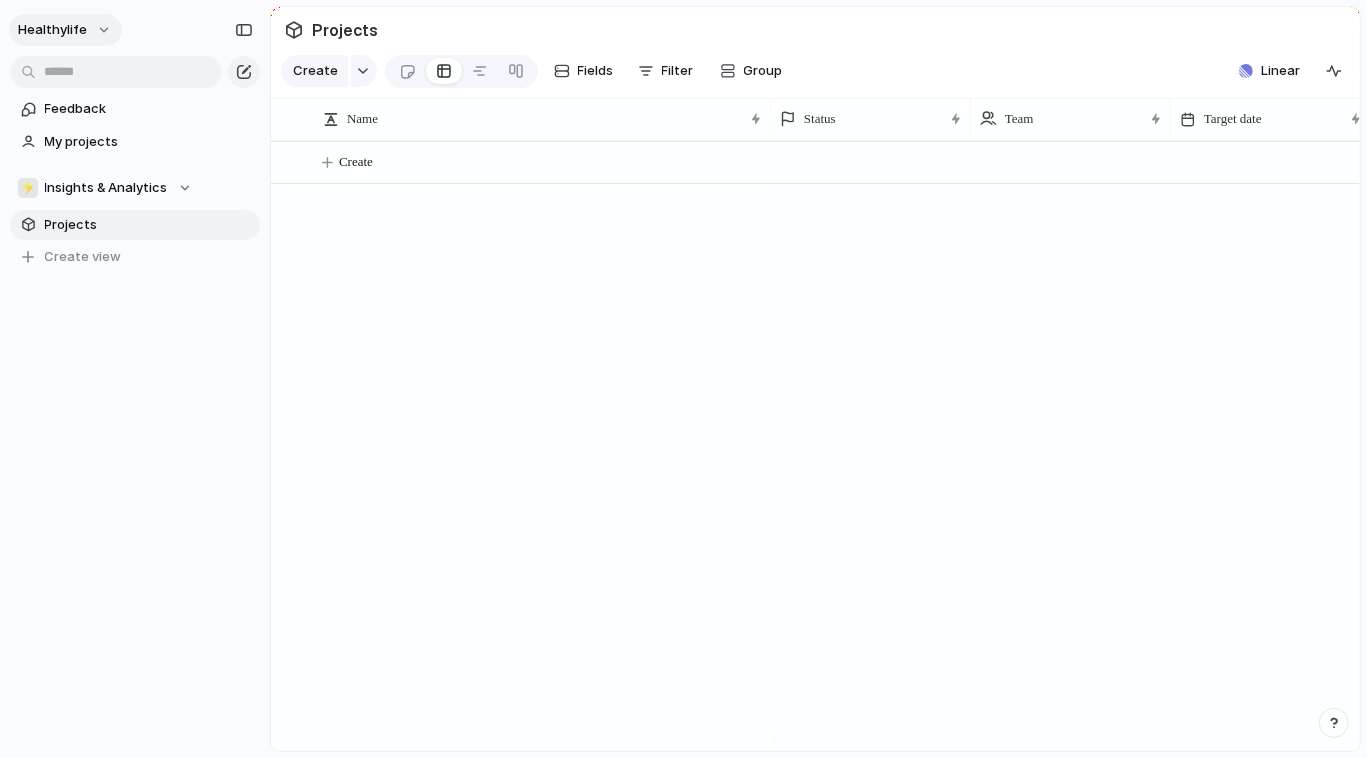 click on "healthylife" at bounding box center [65, 30] 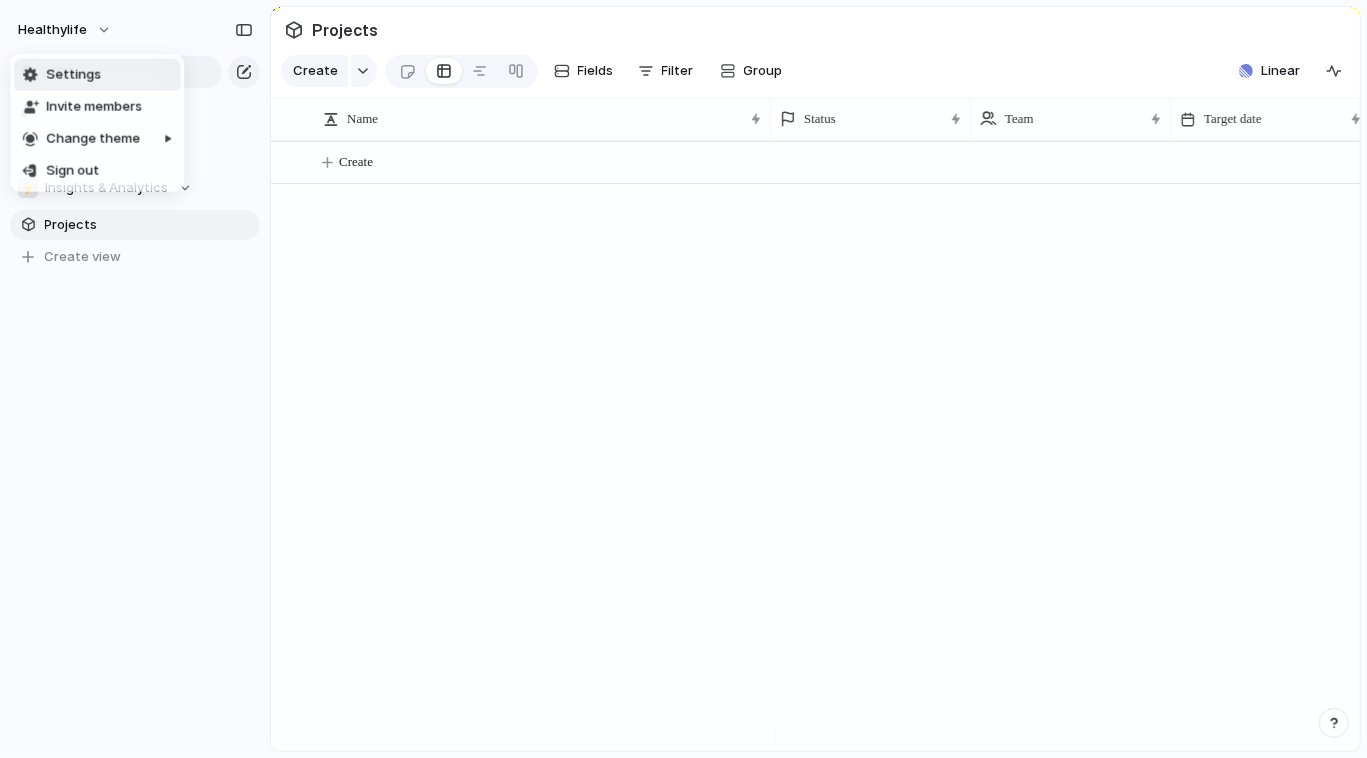 click on "Settings   Invite members   Change theme   Sign out" at bounding box center (683, 379) 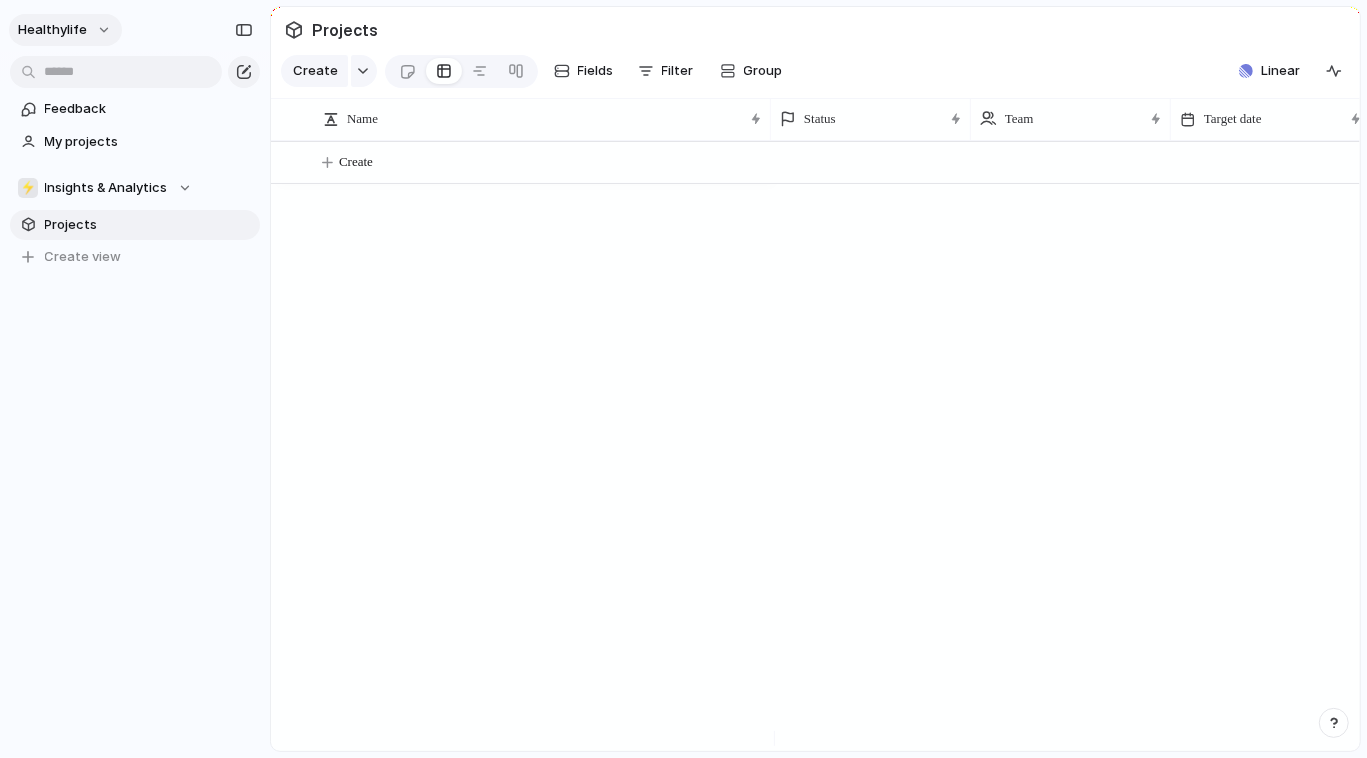 click on "healthylife" at bounding box center [65, 30] 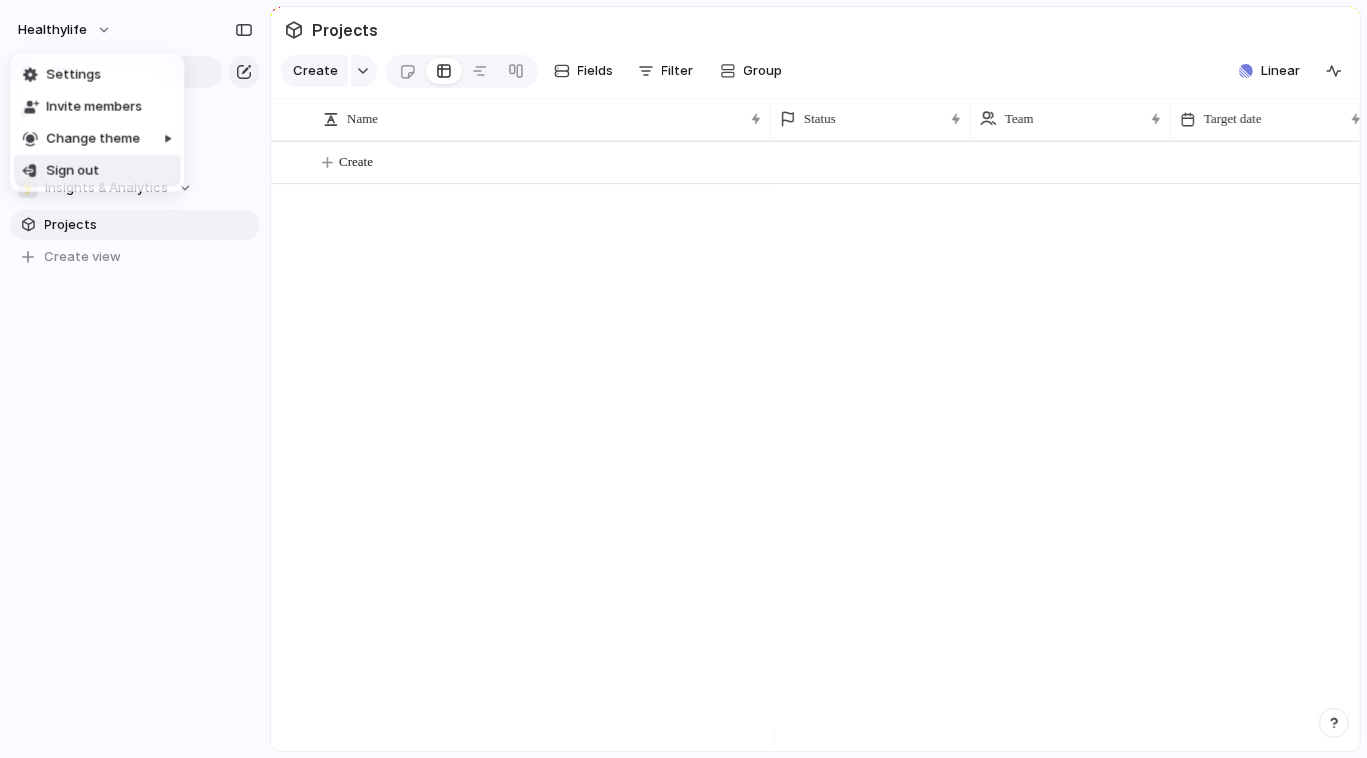 click on "Sign out" at bounding box center (72, 171) 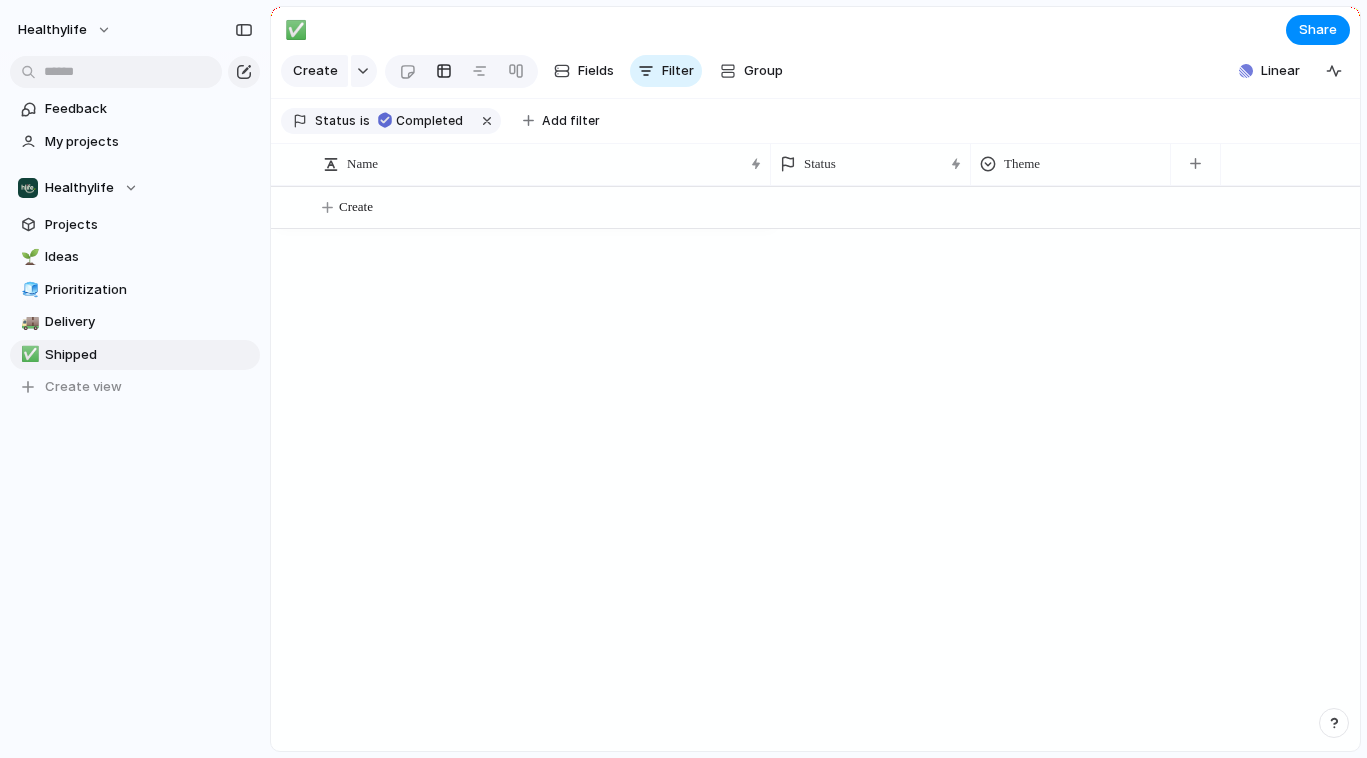 scroll, scrollTop: 0, scrollLeft: 0, axis: both 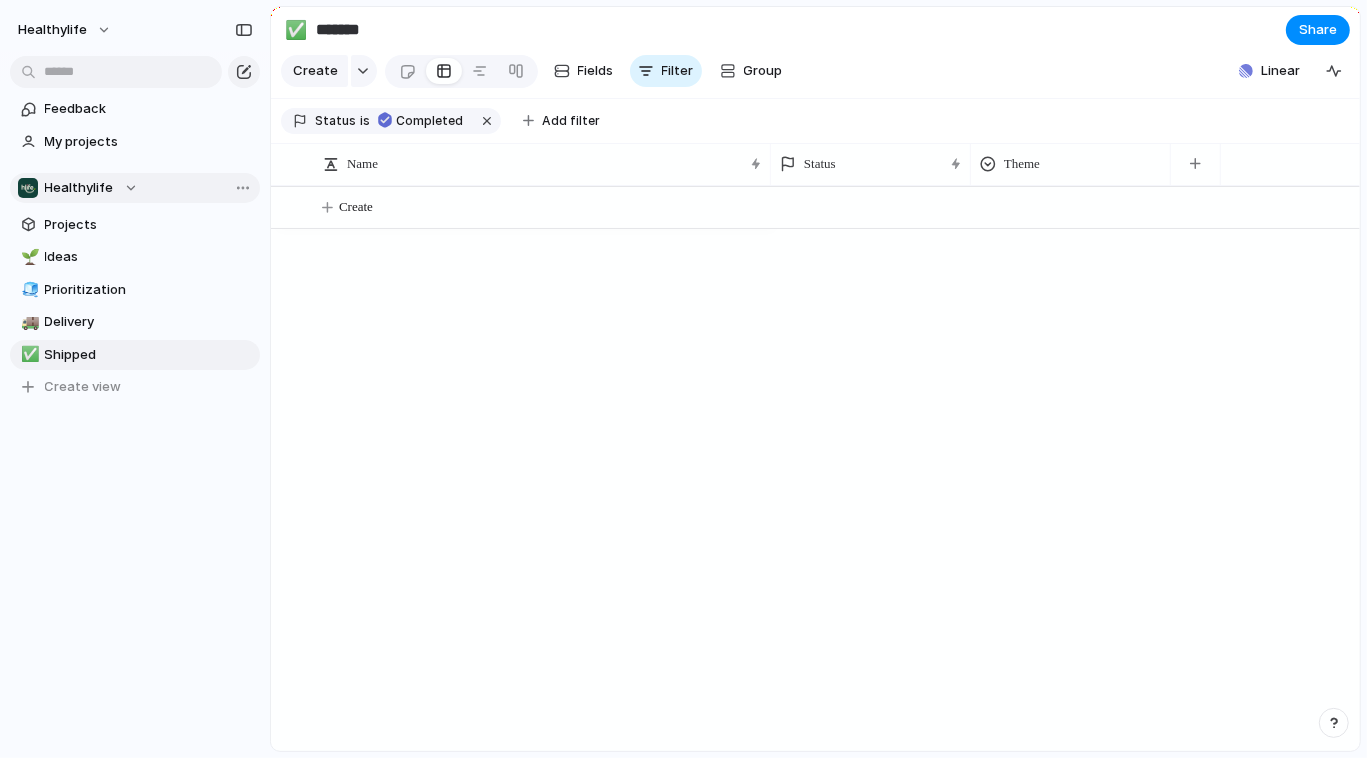 click on "Healthylife" at bounding box center [79, 188] 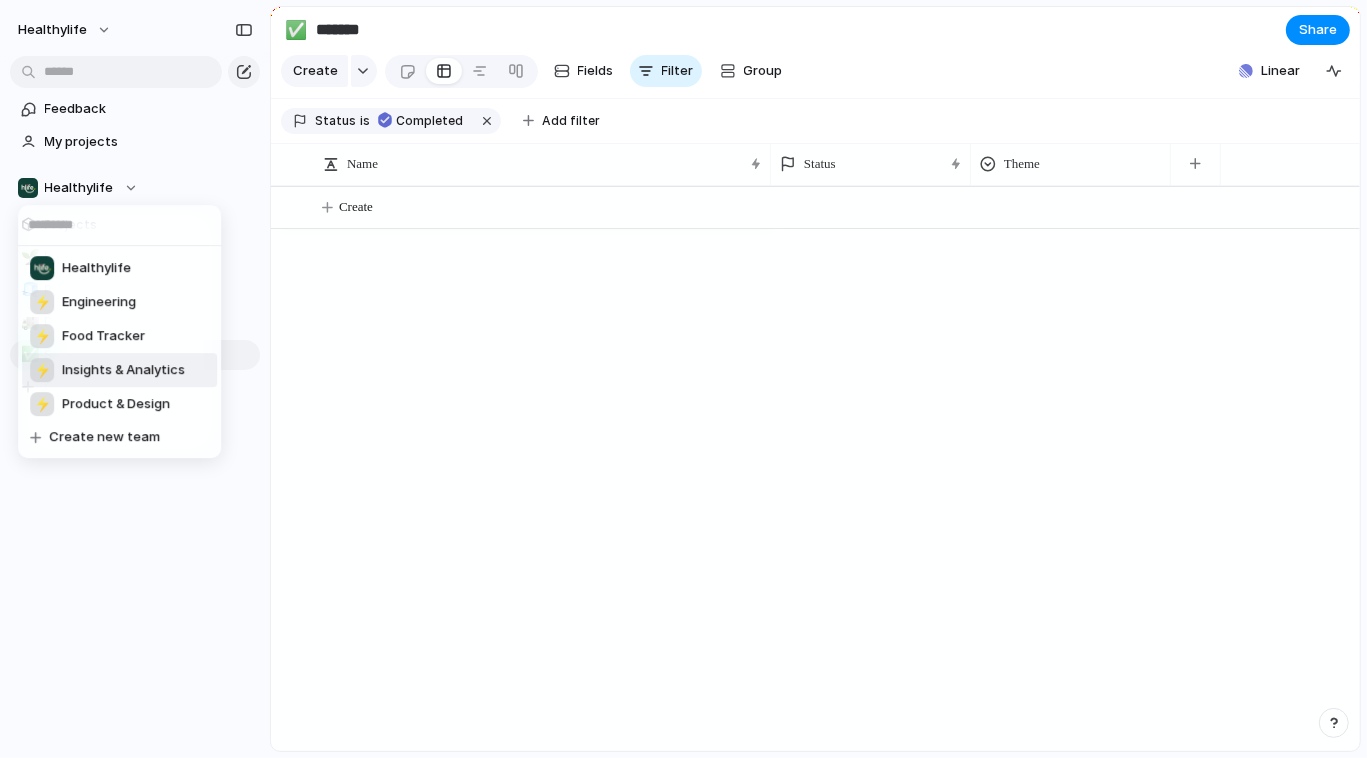 click on "Insights & Analytics" at bounding box center [123, 370] 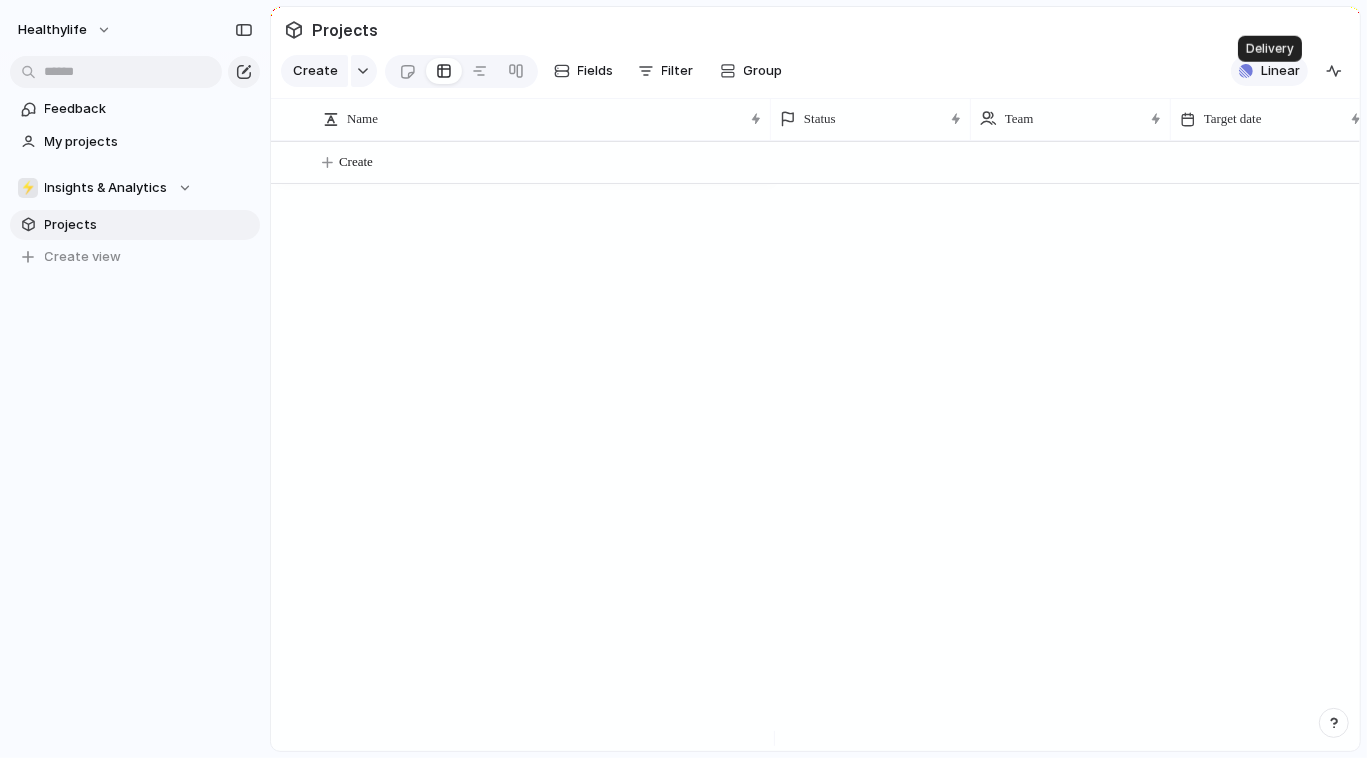 click on "Linear" at bounding box center [1280, 71] 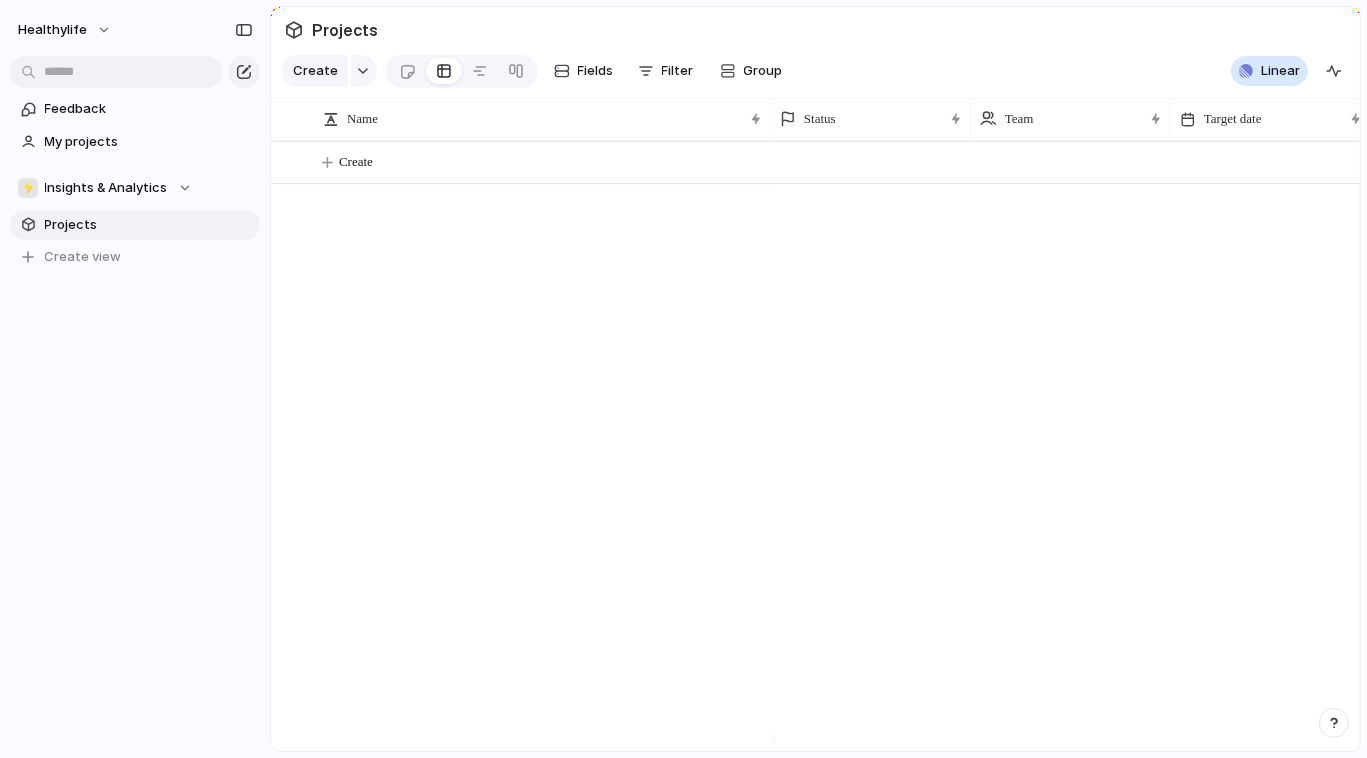click on "Projects 42 Add all Slimstock Add Dashboard update and support Add New Front-end project event instrumentation Add Wholesale support Add Vertex AI Add Slimstock - BC 2.0 Add Food Tracker Future Add Dashboard performance Add Data accuracy & consistency Add Merch Support Add Ops efficiency Add HLP Pricing Services Project Add Data Accuracy Add Trading the business insights (conversion squad, daily updates,...) Add Scraper and Pricing improvements Add Living Healthy Report Add Rule-based Pricing Add Customer activation support Add Data-led capabilities and thinking Add Sustainability - Product health data Add Food Tracker - AIA Vitality Add AIA Foodtracker Add Promotions: GWP + Mix and Match Add A/B Test | CRO Add Insights & Analytics Add Food Tracker + BUPA Add Data infrastructure & self serve tools Add AIA Vitality Pilot Add AI/ML Projects Add Pricing excellence Add Food Tracker Add Tech implementation performance tracker Add Slimstock - 1.5 Add Forecast Accuracy Add Business Suport FY25-Q2 Add Add Add Add Add" at bounding box center [683, 379] 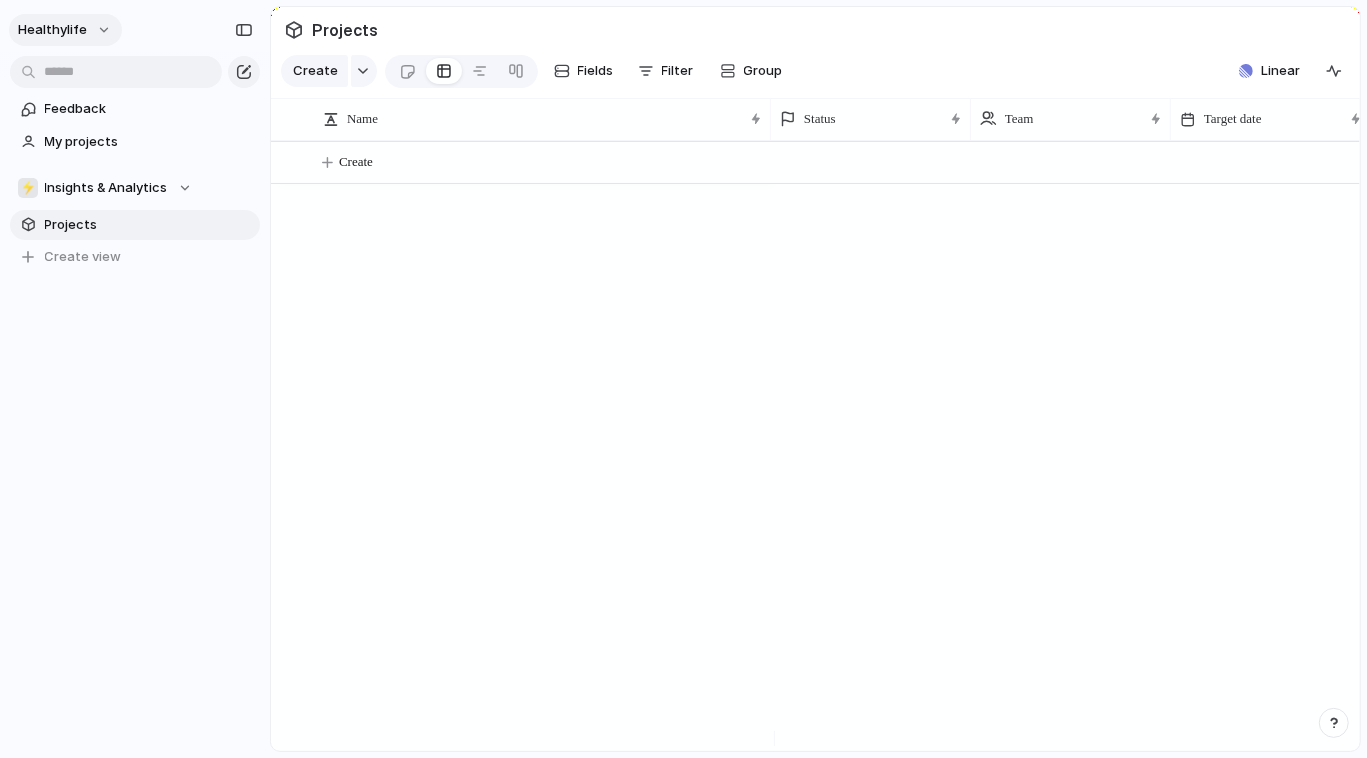 click on "healthylife" at bounding box center [65, 30] 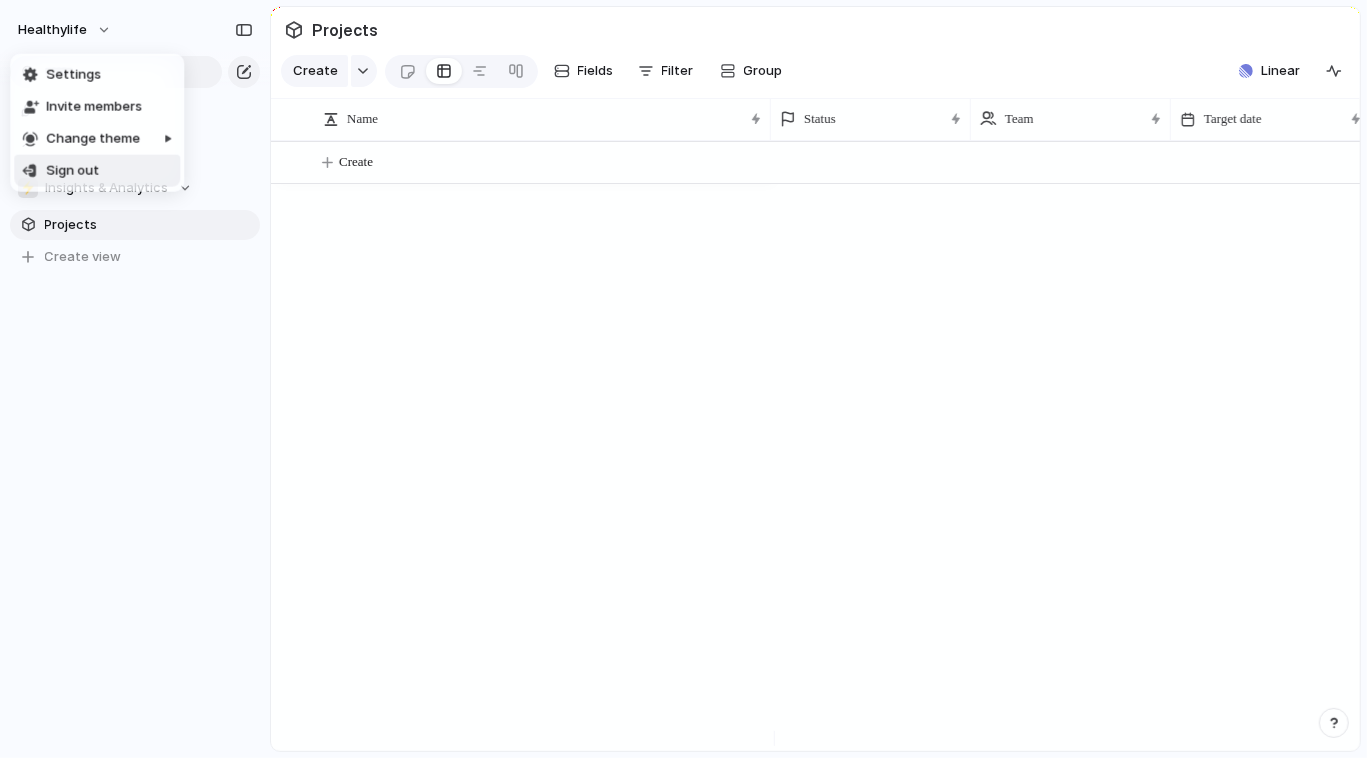 click on "Sign out" at bounding box center (72, 171) 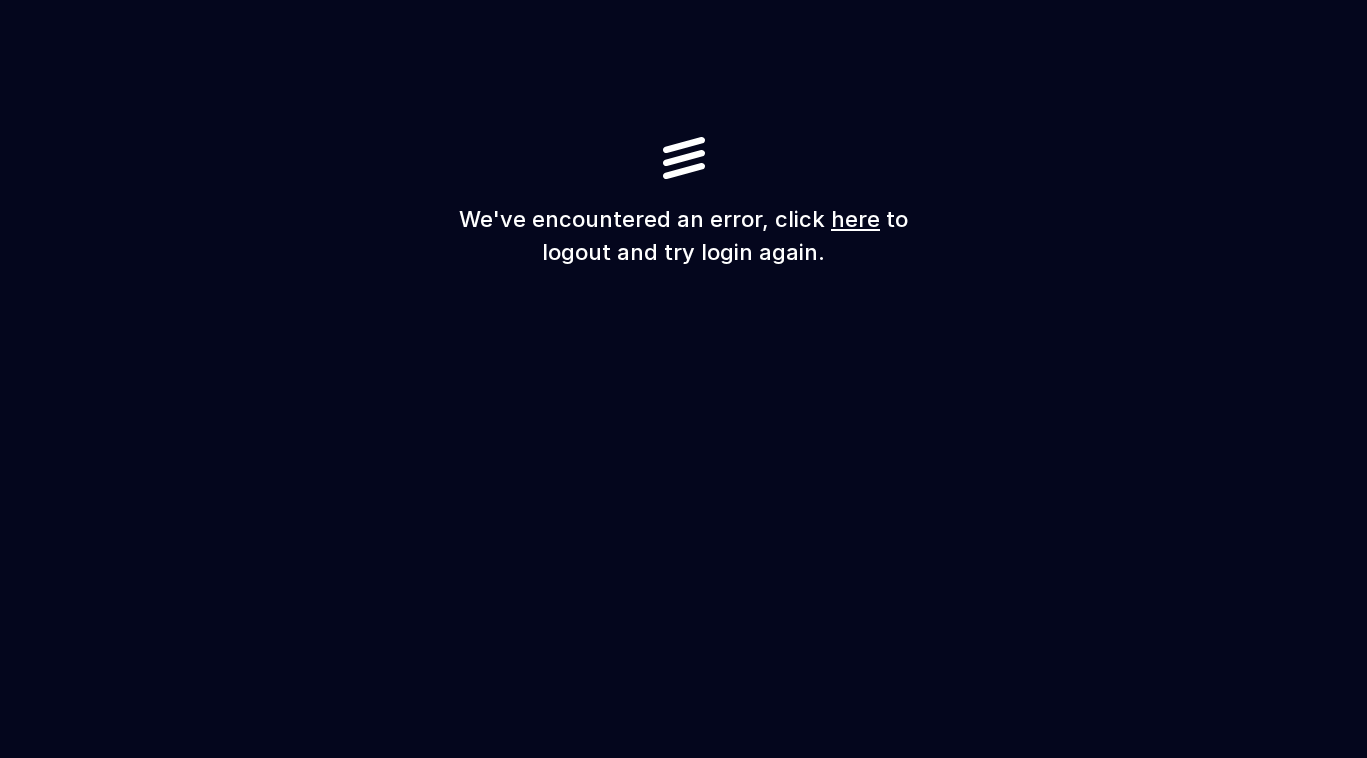 scroll, scrollTop: 0, scrollLeft: 0, axis: both 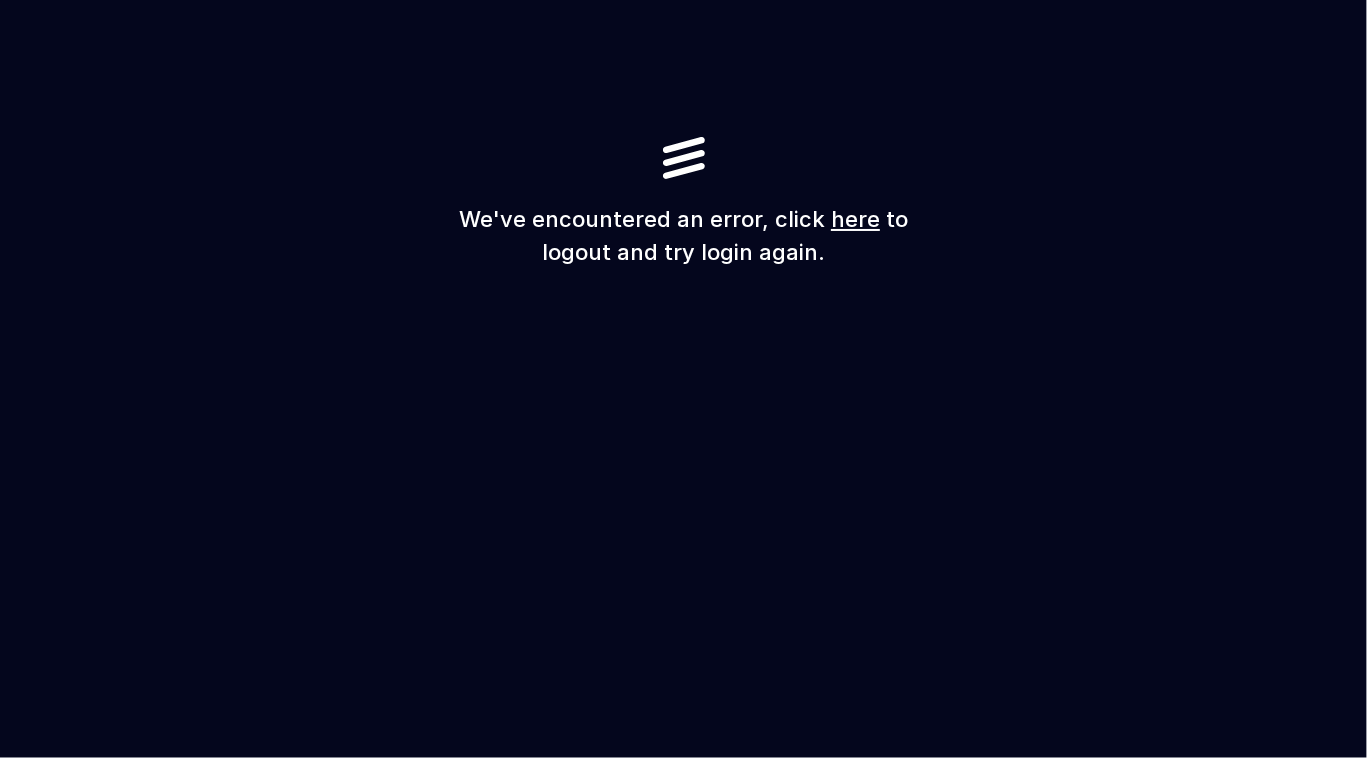 click on "here" at bounding box center (855, 219) 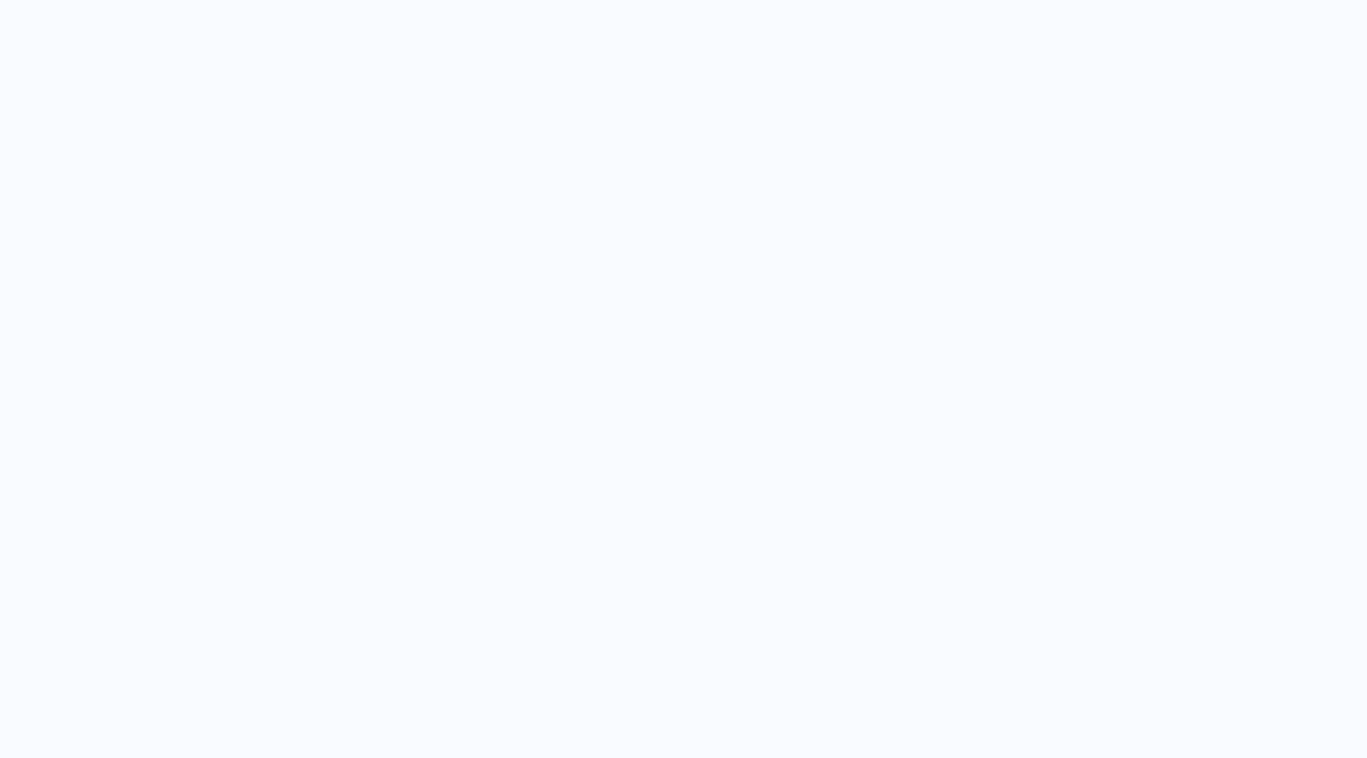 scroll, scrollTop: 0, scrollLeft: 0, axis: both 